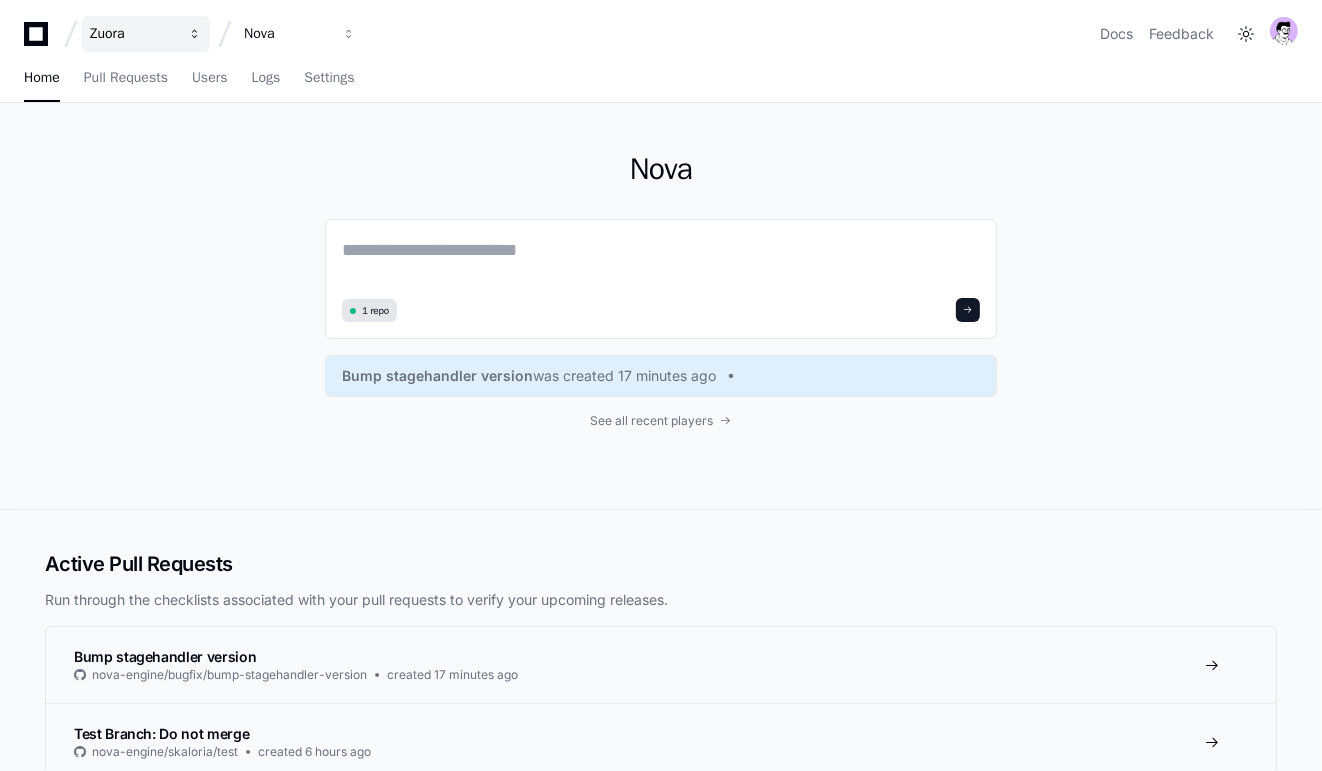 scroll, scrollTop: 0, scrollLeft: 0, axis: both 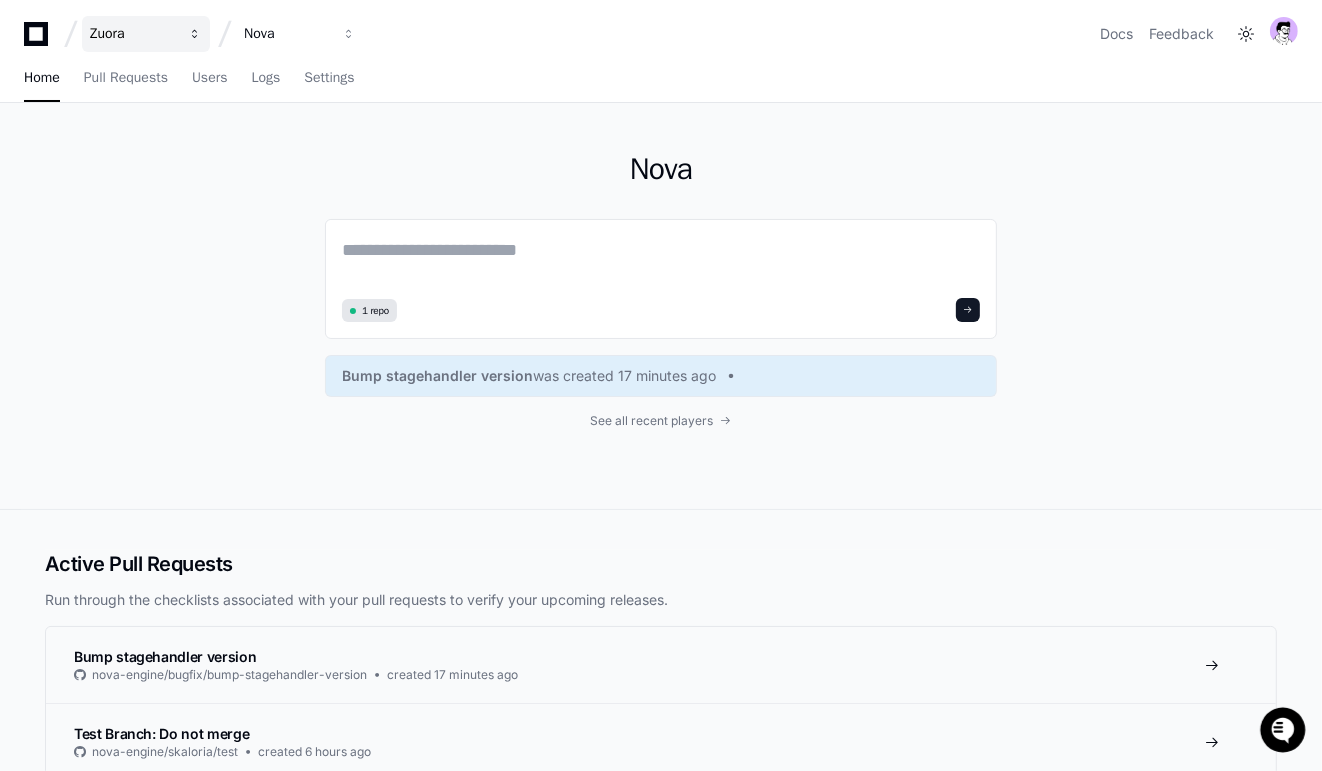 click on "Zuora" at bounding box center (133, 34) 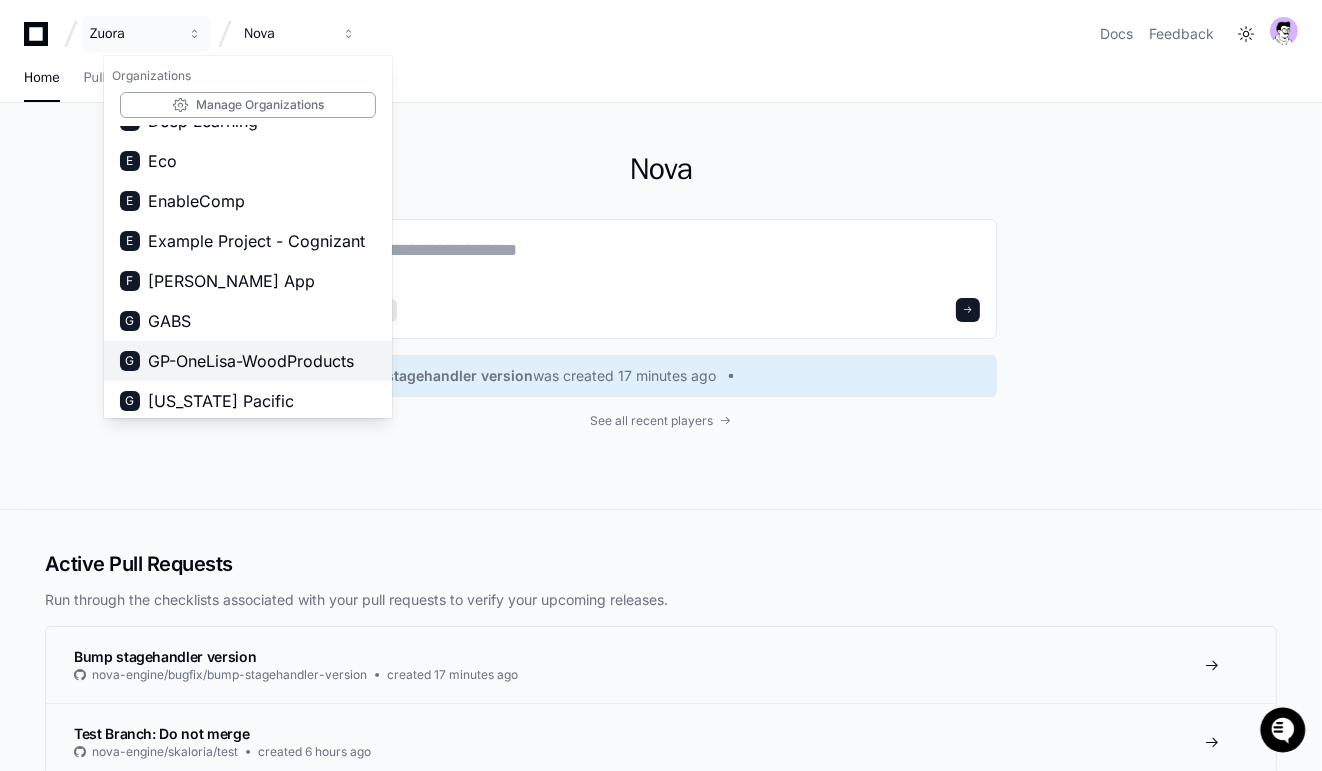 scroll, scrollTop: 258, scrollLeft: 0, axis: vertical 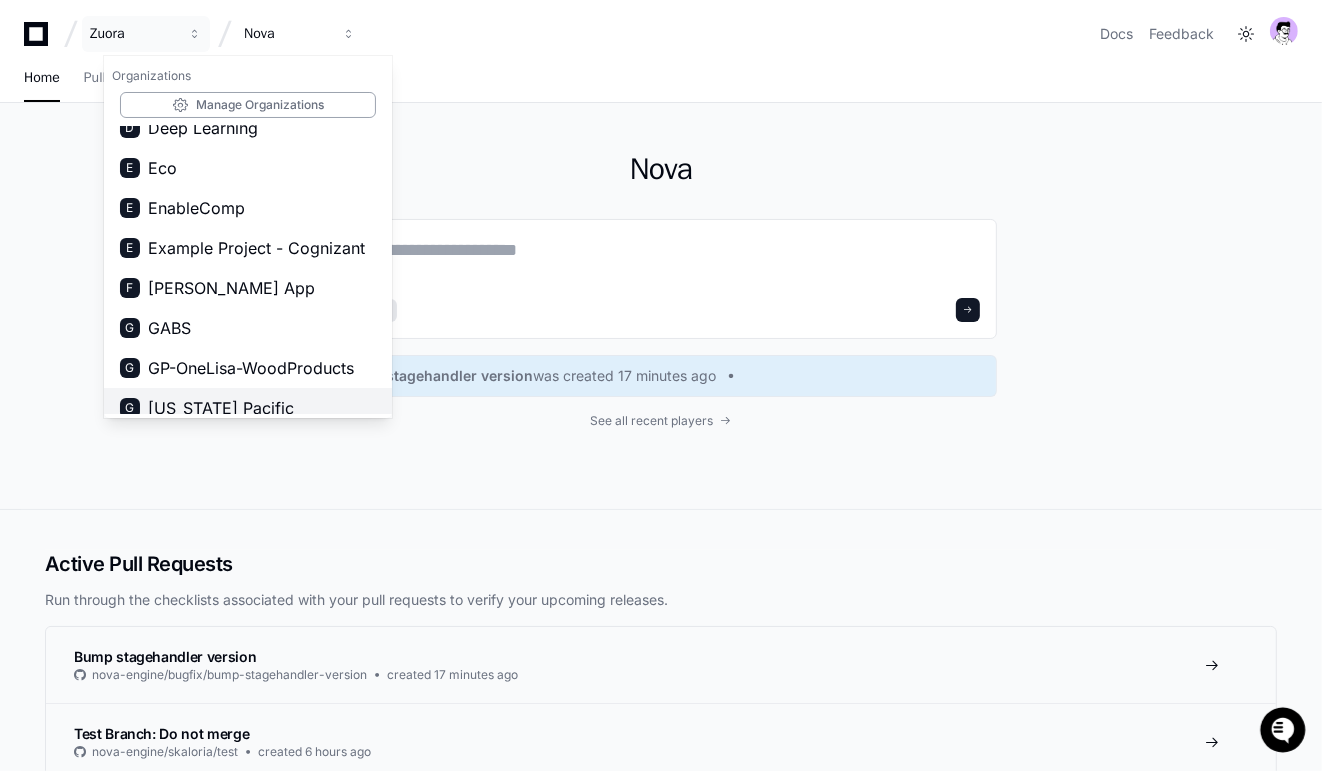 click on "[US_STATE] Pacific" at bounding box center (221, 408) 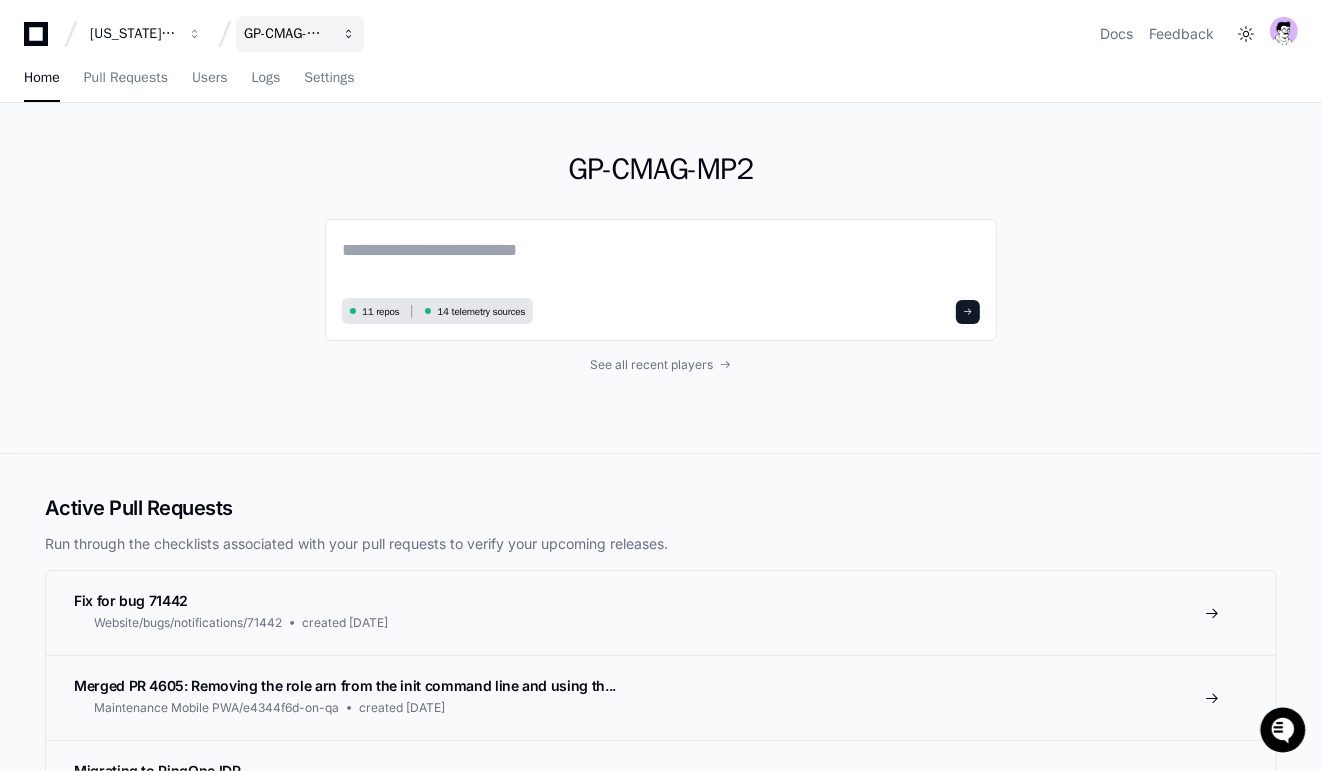 click on "GP-CMAG-MP2" at bounding box center (133, 34) 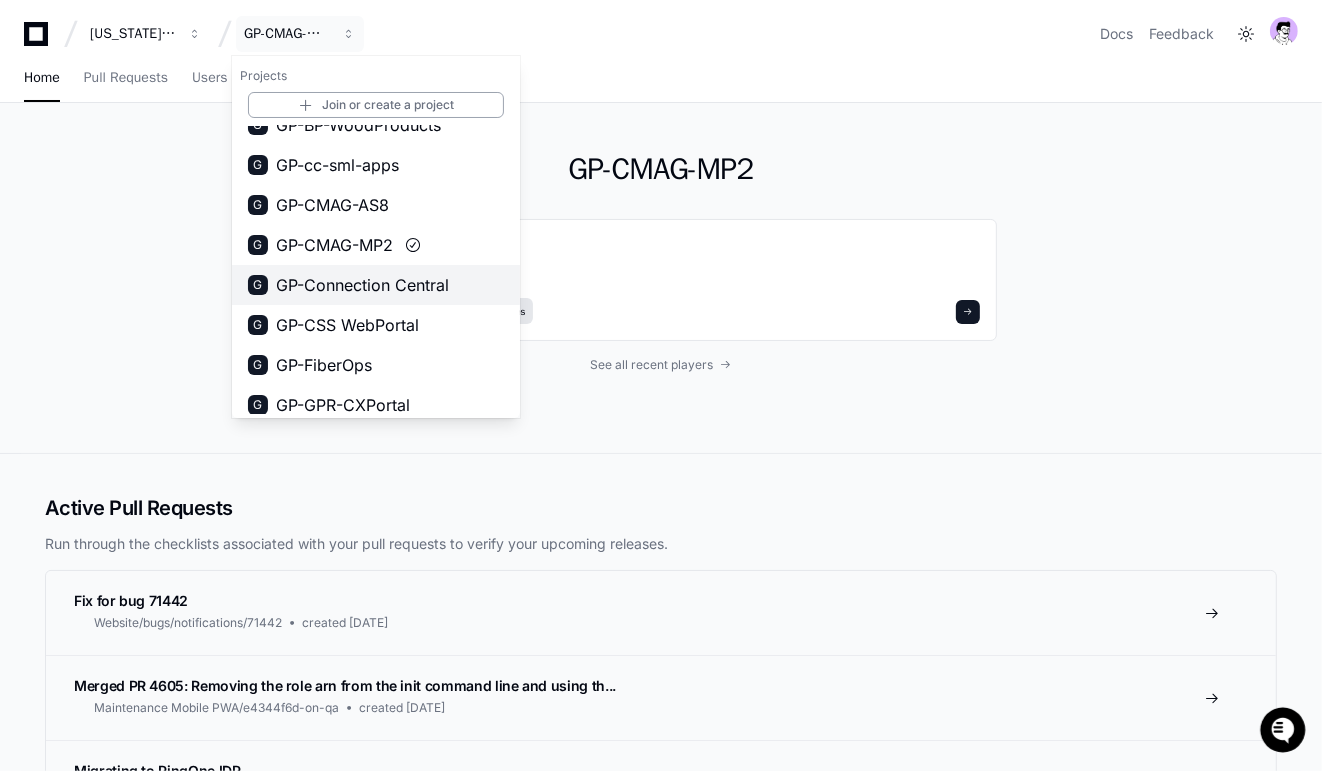 scroll, scrollTop: 260, scrollLeft: 0, axis: vertical 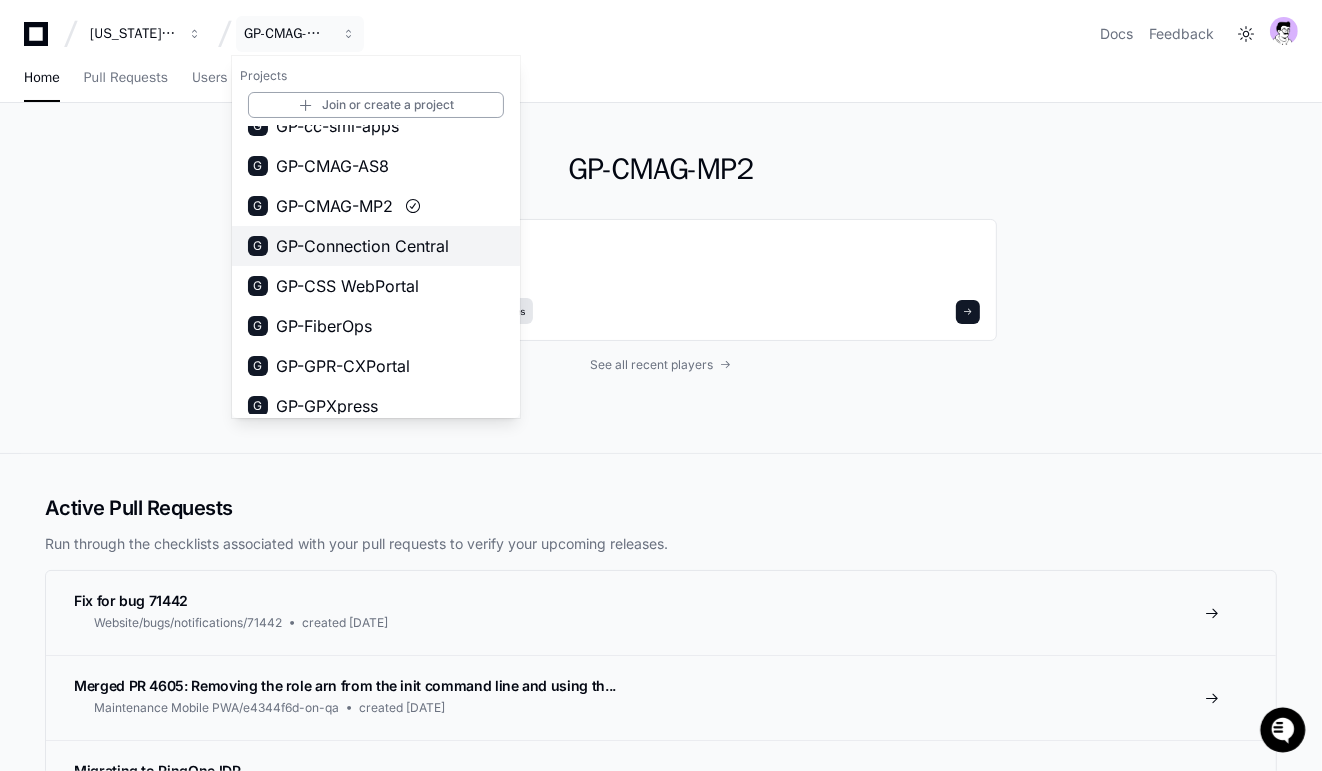 click on "GP-Connection Central" at bounding box center [362, 246] 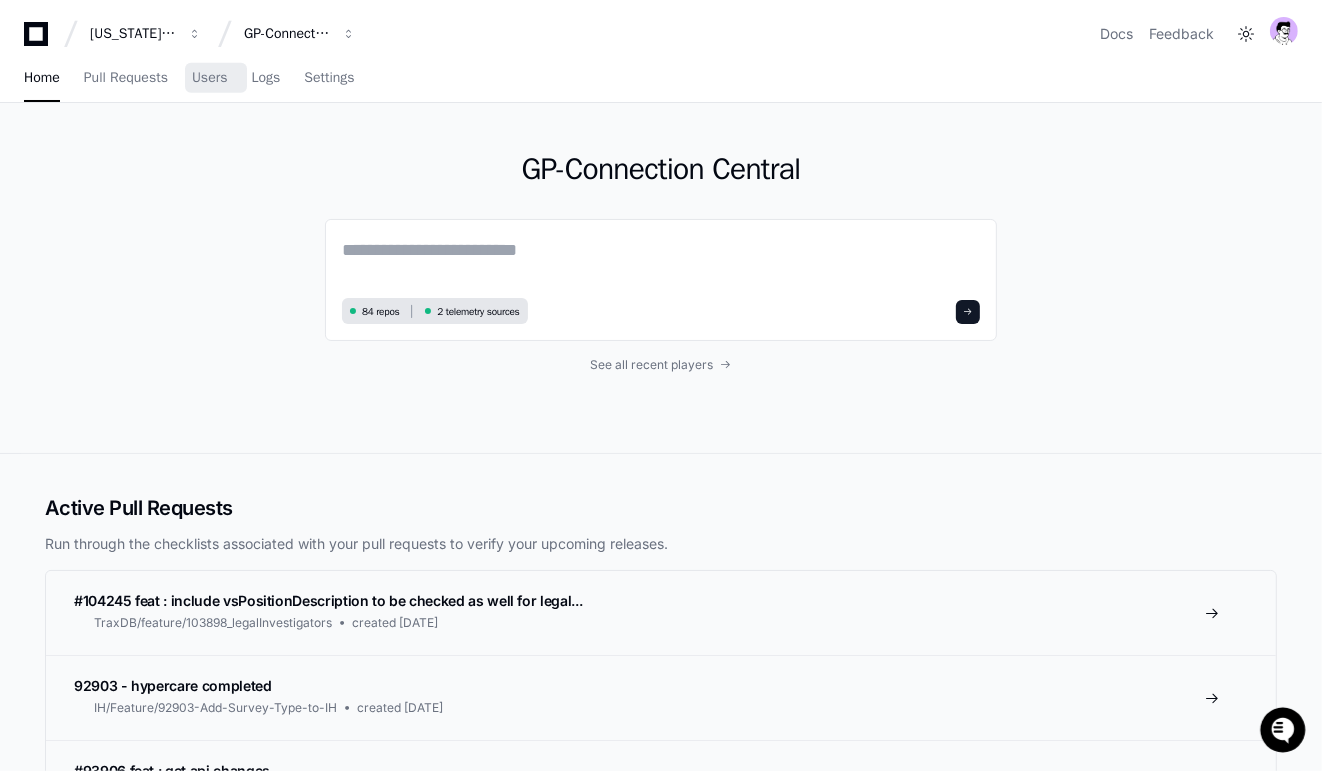 click on "Home Pull Requests Users Logs Settings" at bounding box center [189, 79] 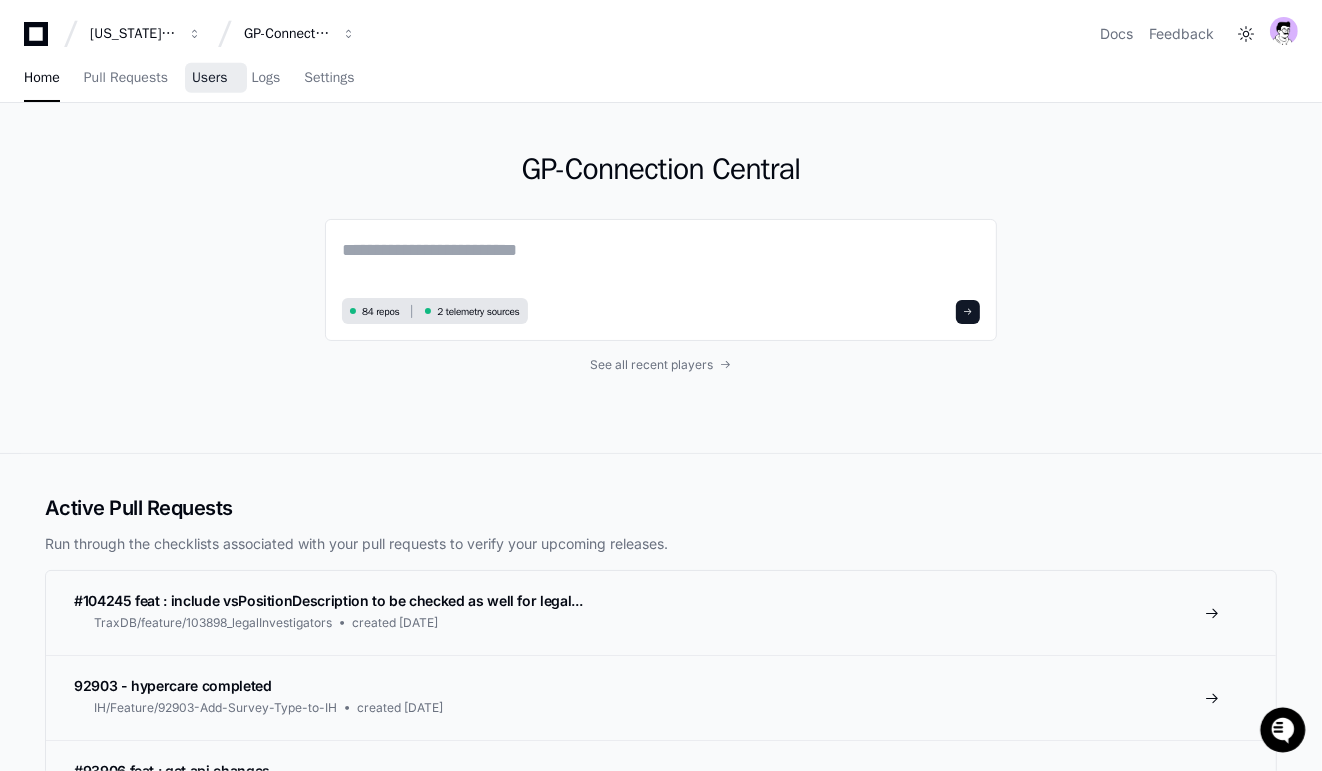 click on "Users" at bounding box center [210, 78] 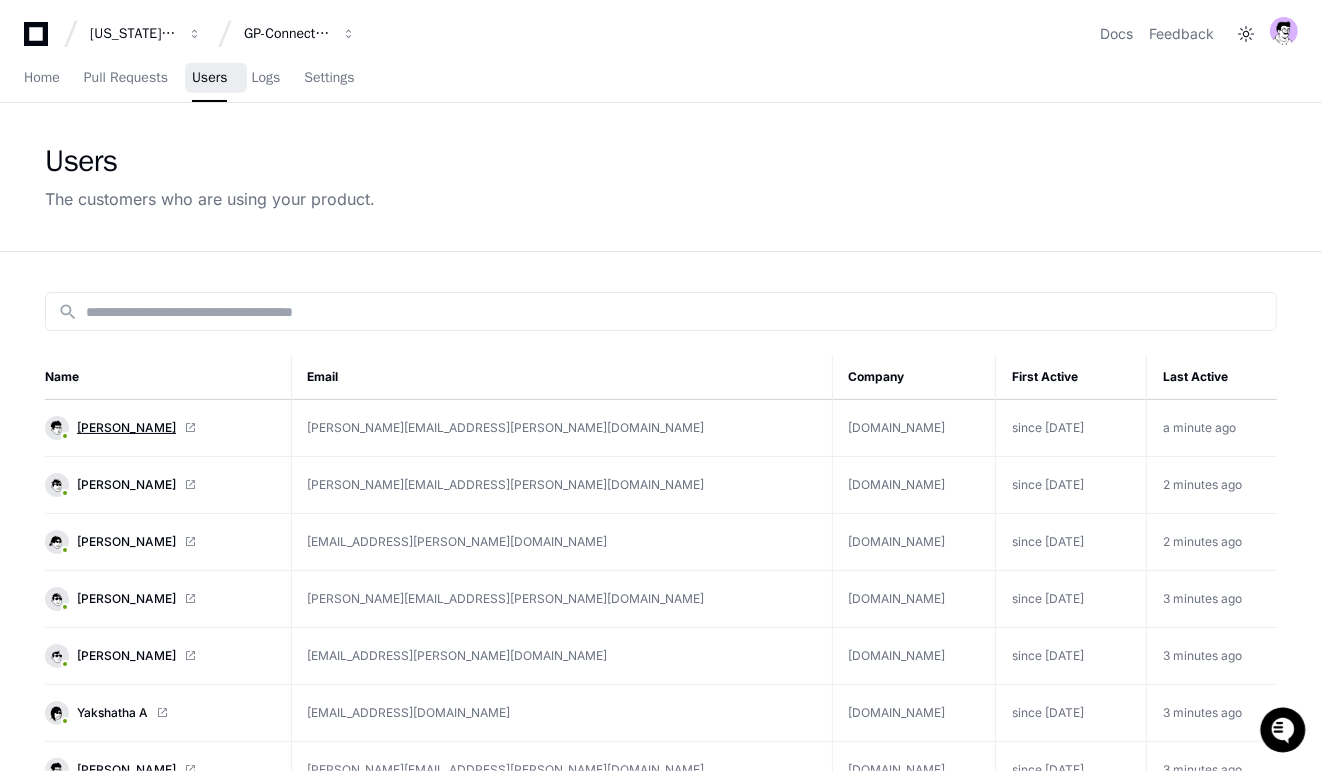 click on "[PERSON_NAME]" 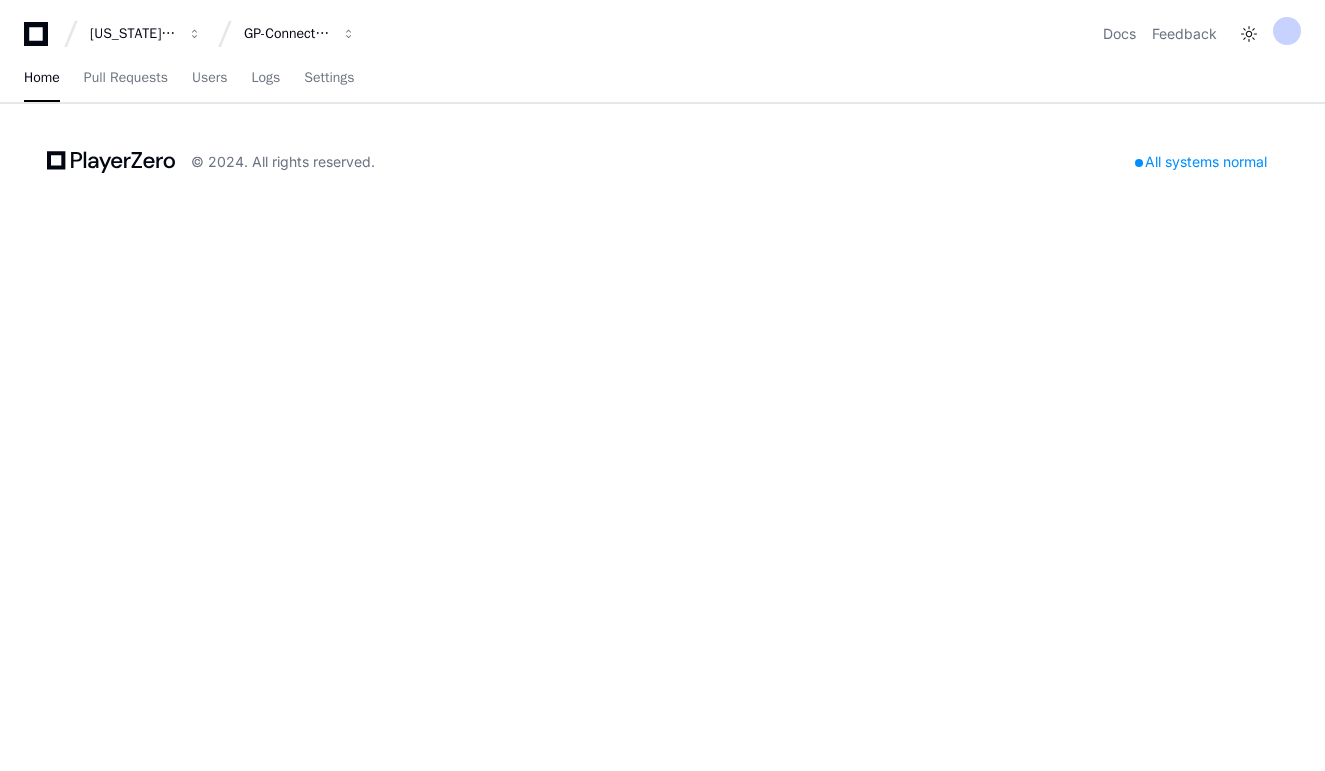 scroll, scrollTop: 0, scrollLeft: 0, axis: both 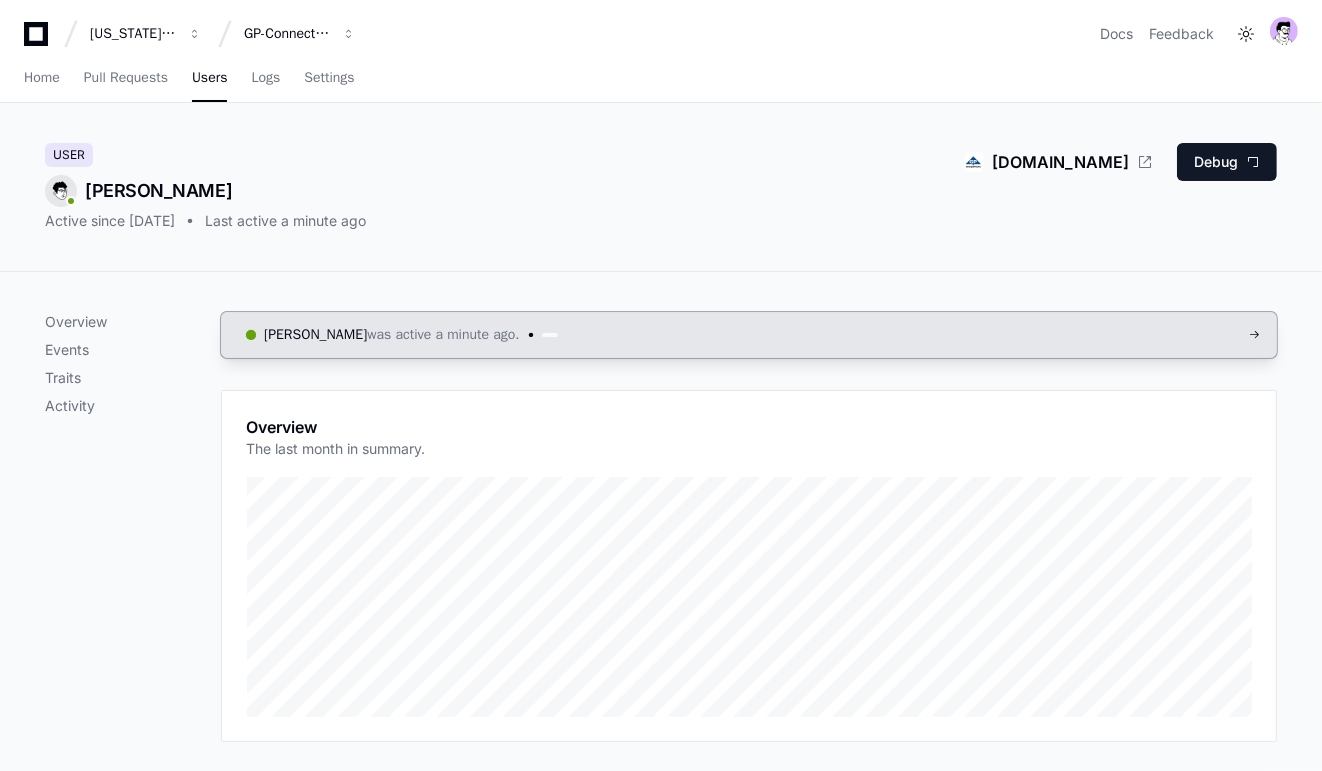 click on "was active a minute ago." 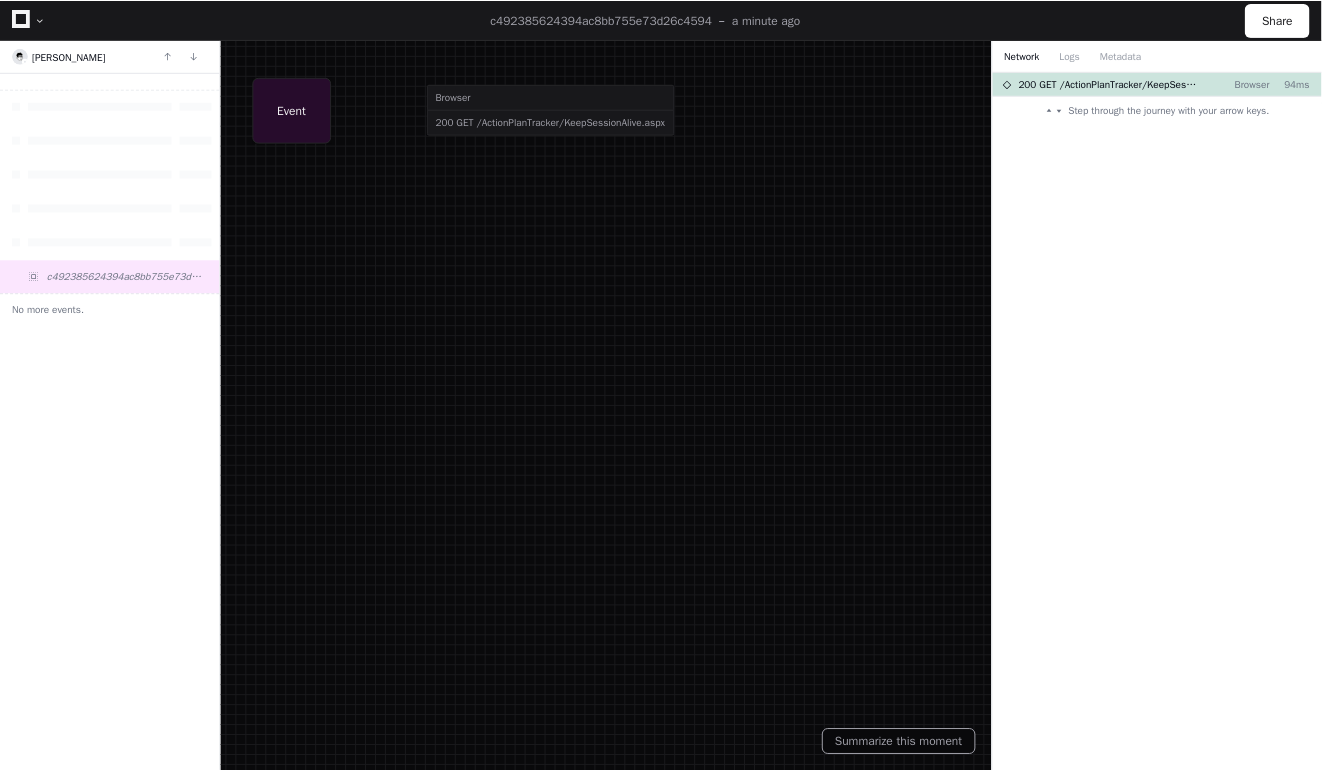 scroll, scrollTop: 0, scrollLeft: 0, axis: both 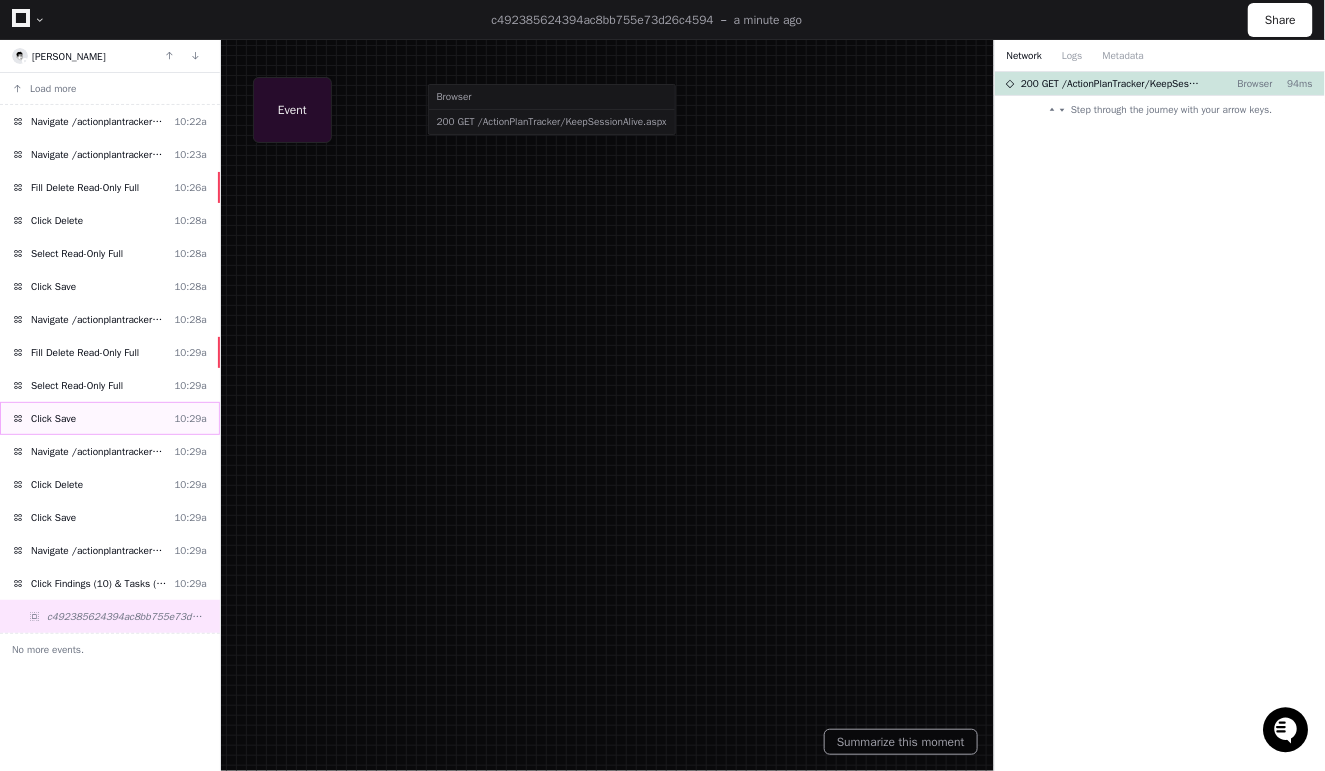 click on "Click Save  10:29a" 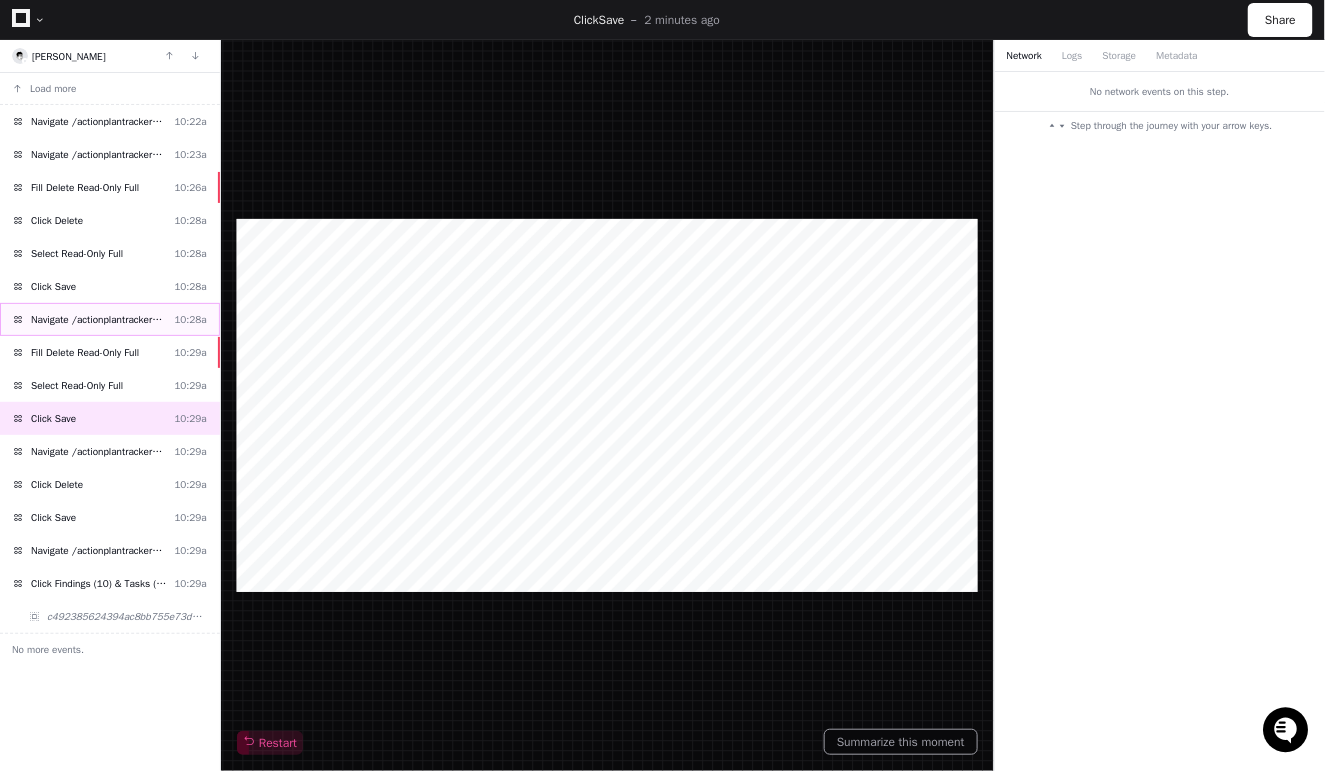 click on "Navigate /actionplantracker/ActionPlan_details.aspx  10:28a" 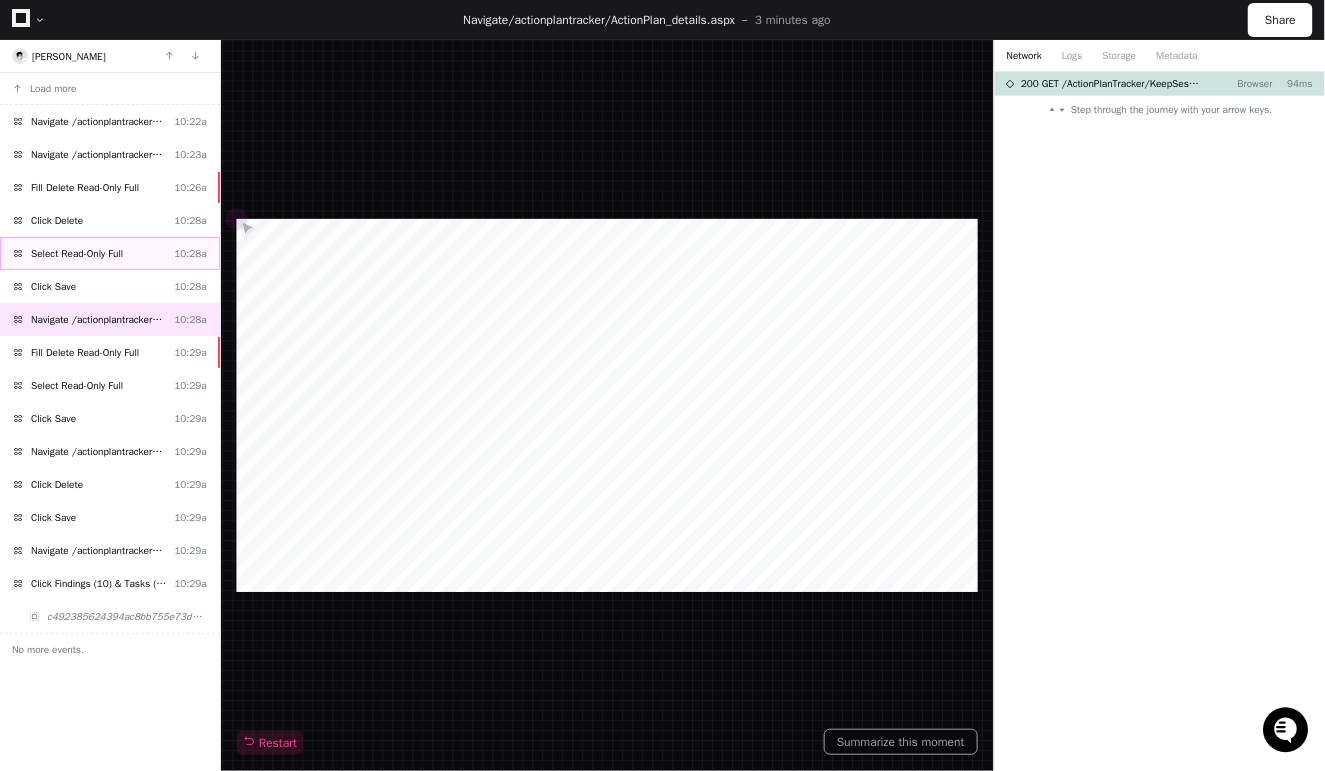 click on "Select Read-Only Full" 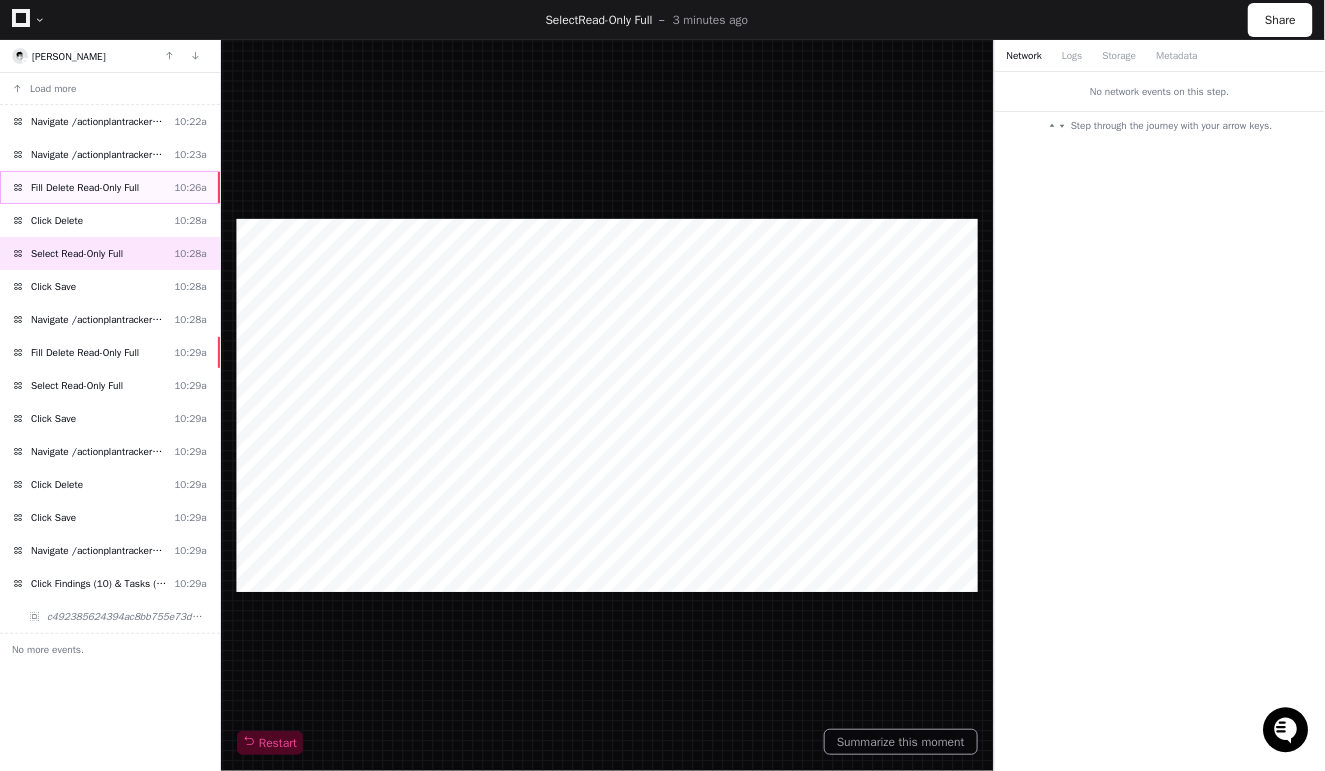 click on "Fill Delete Read-Only Full  10:26a" 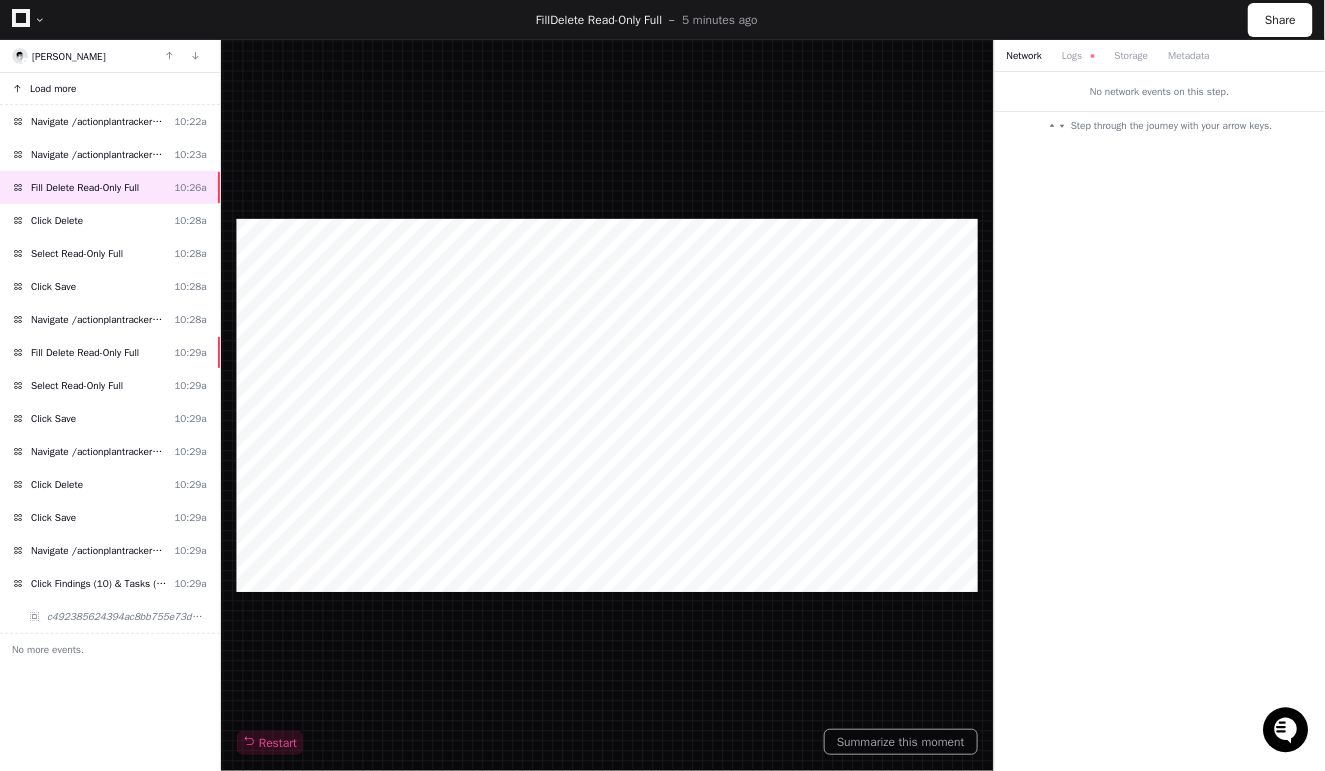 click on "Load more" 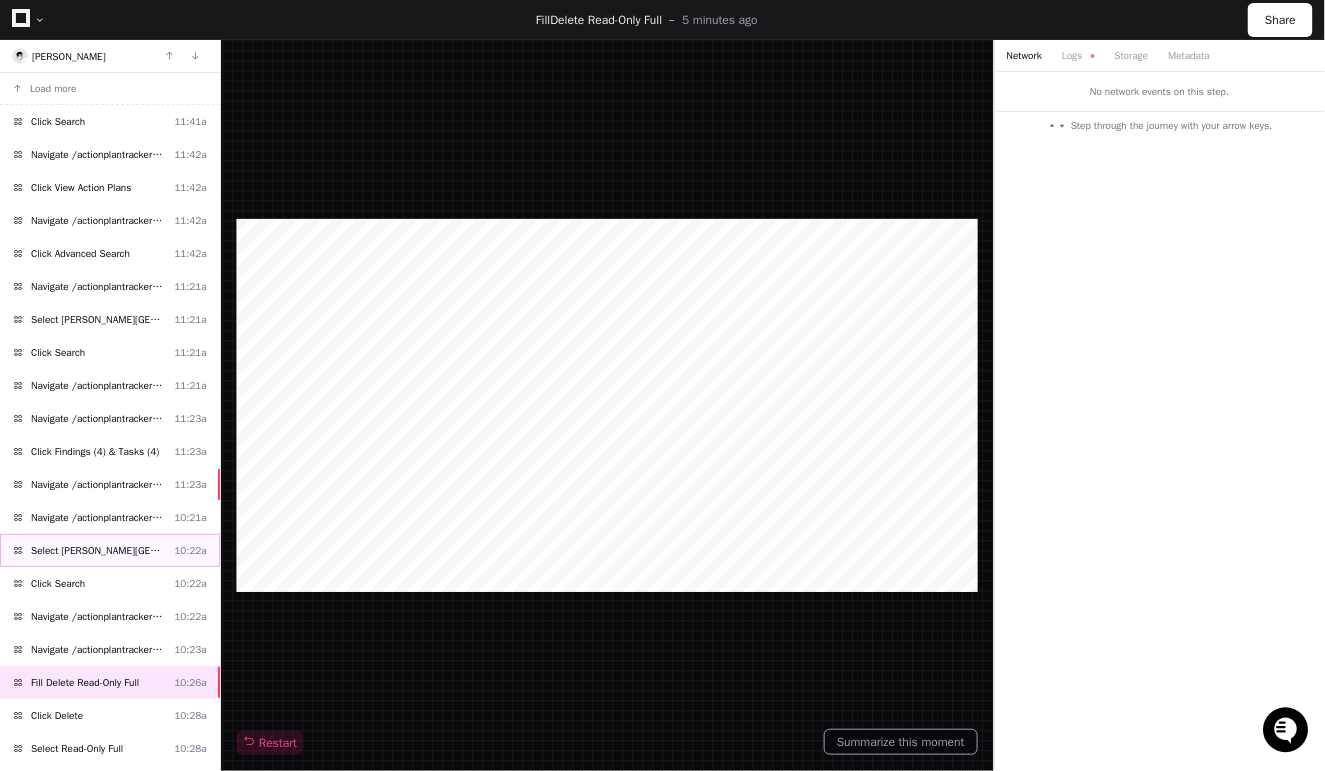 click on "Select Barnash, Chad" 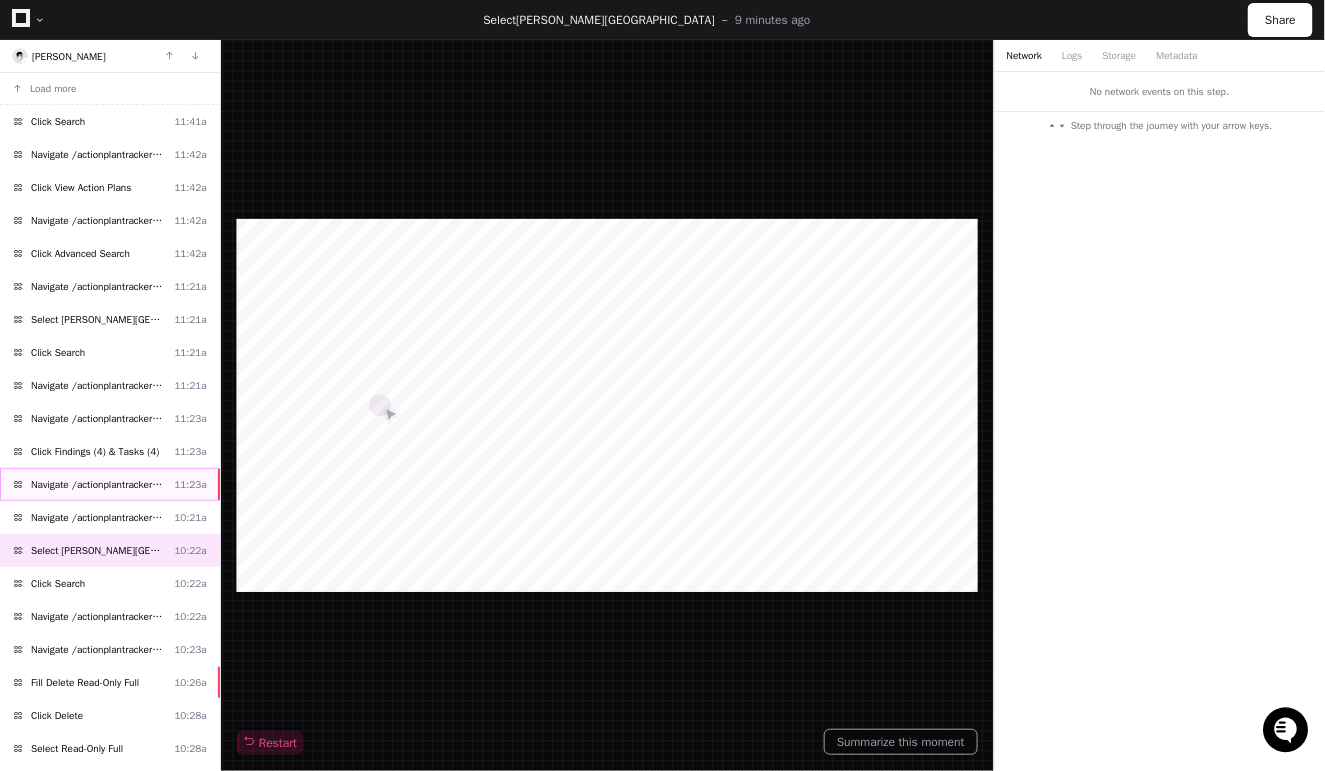 click on "Navigate /actionplantracker/ActionPlan_tasks.aspx" 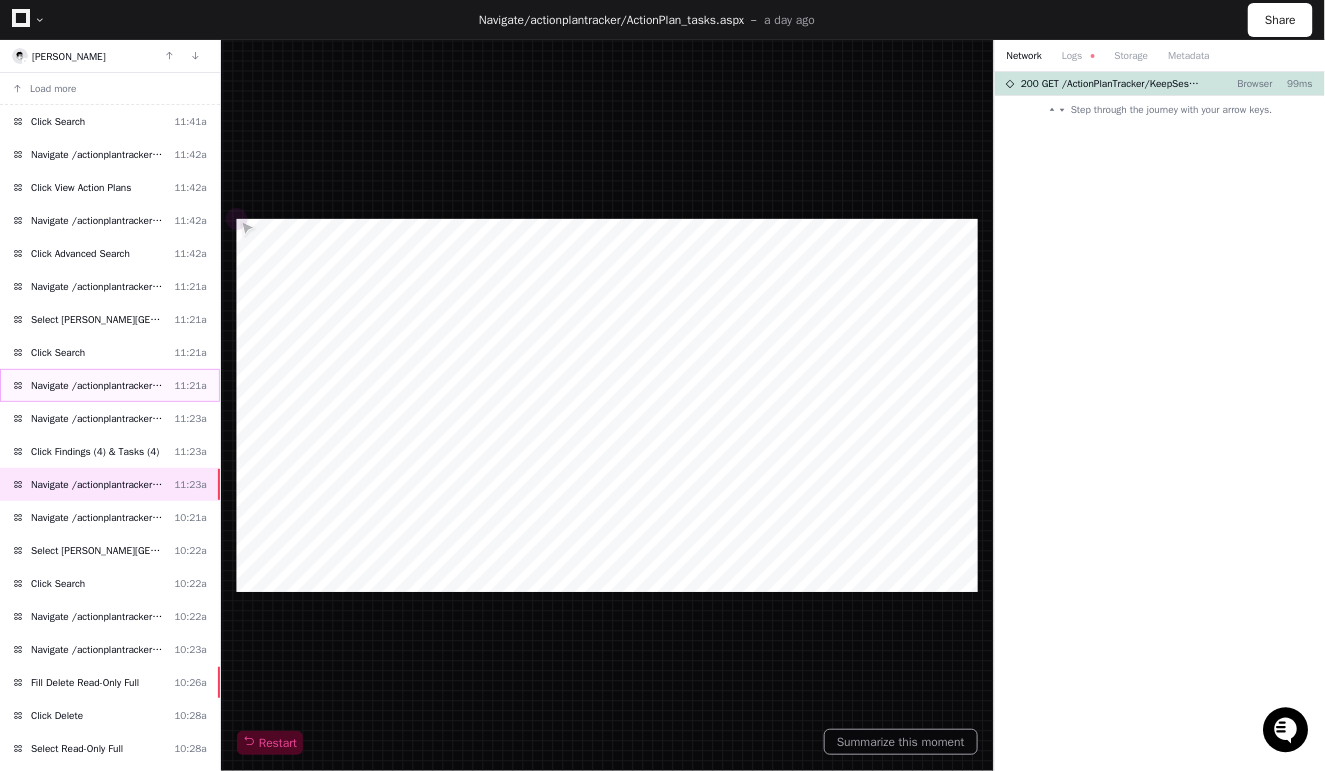 click on "Navigate /actionplantracker/ViewActionPlan.aspx  11:21a" 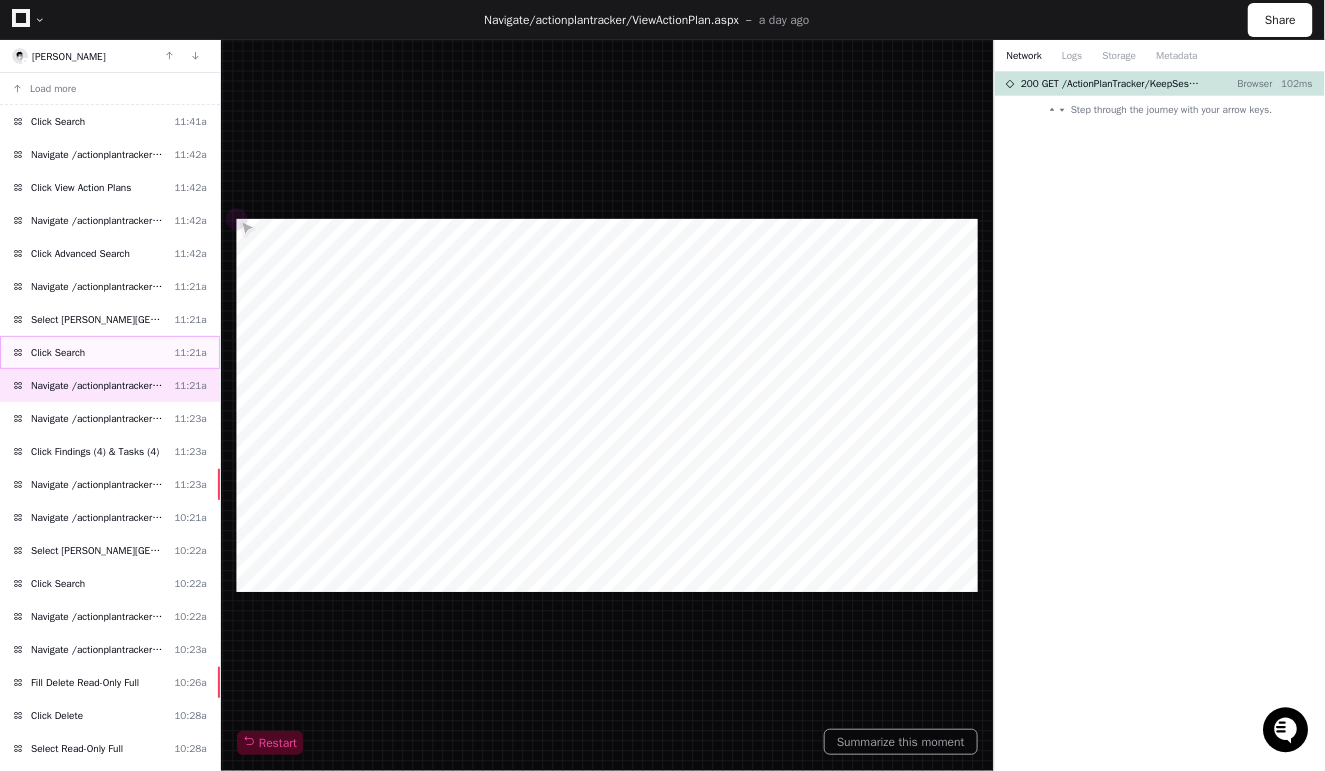 click on "Click Search  11:21a" 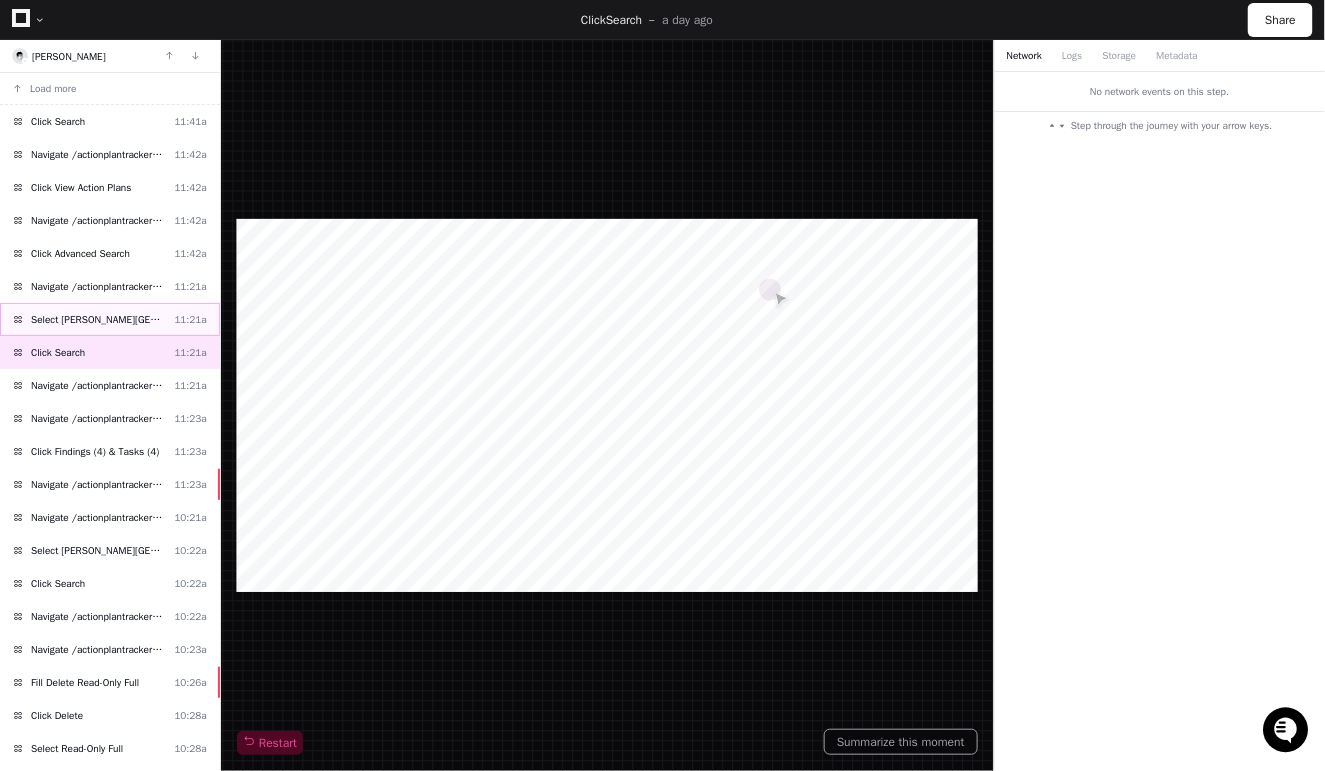 click on "Select Barnash, Chad  11:21a" 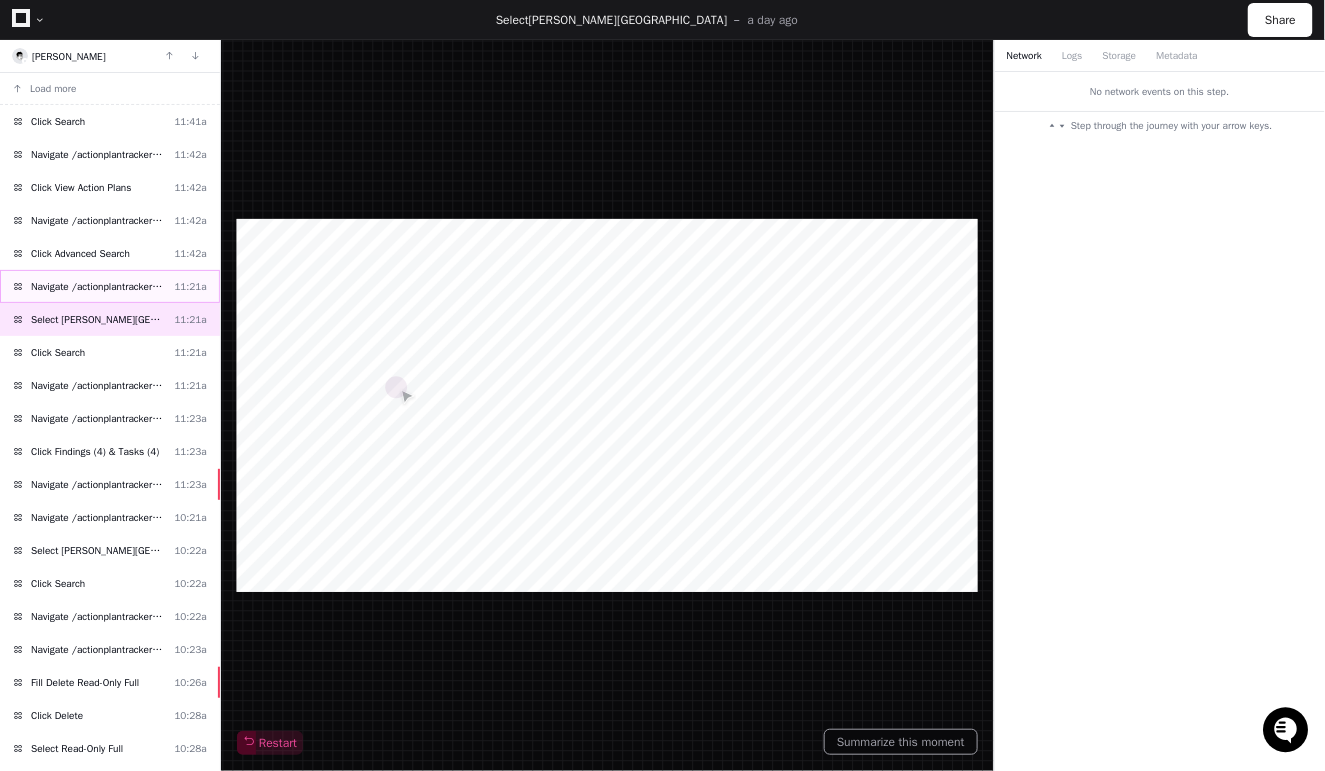 click on "Navigate /actionplantracker/ViewActionPlan.aspx" 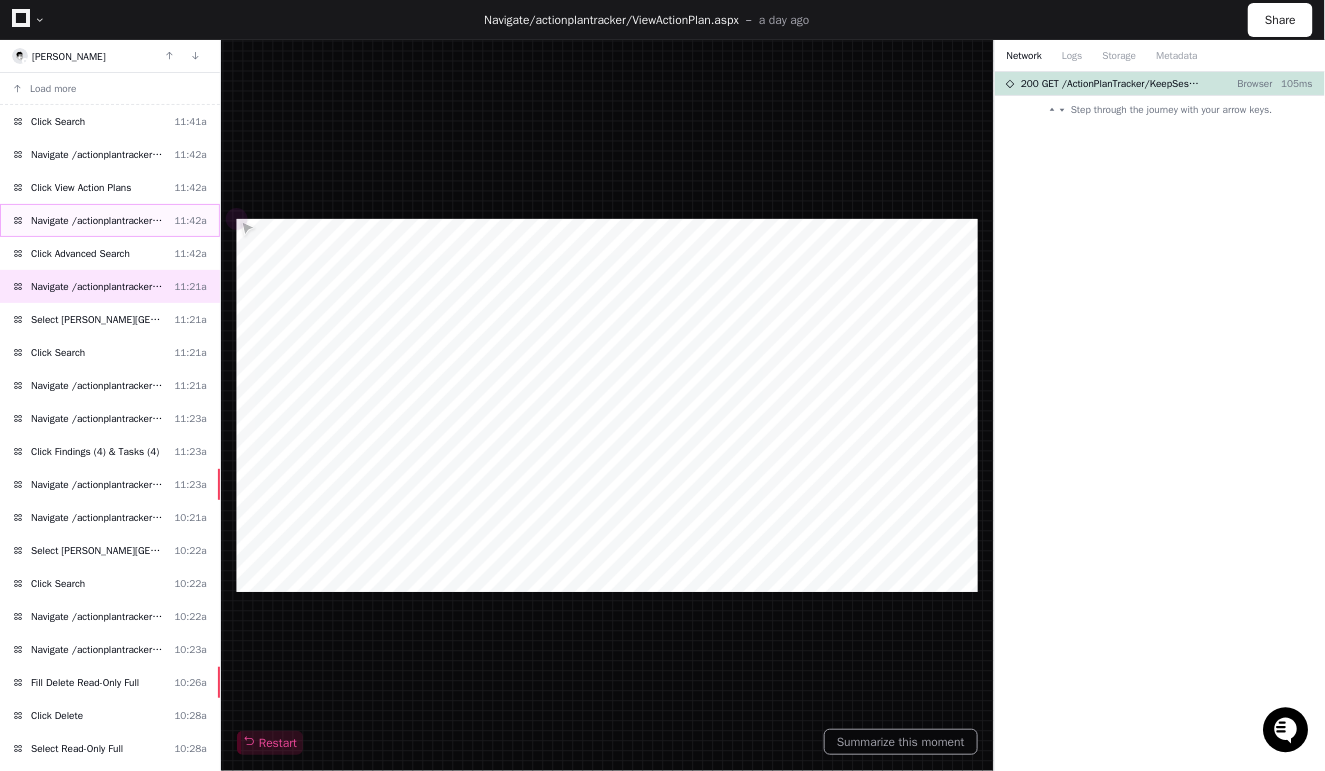 click on "Navigate /actionplantracker/ViewActionPlan.aspx  11:42a" 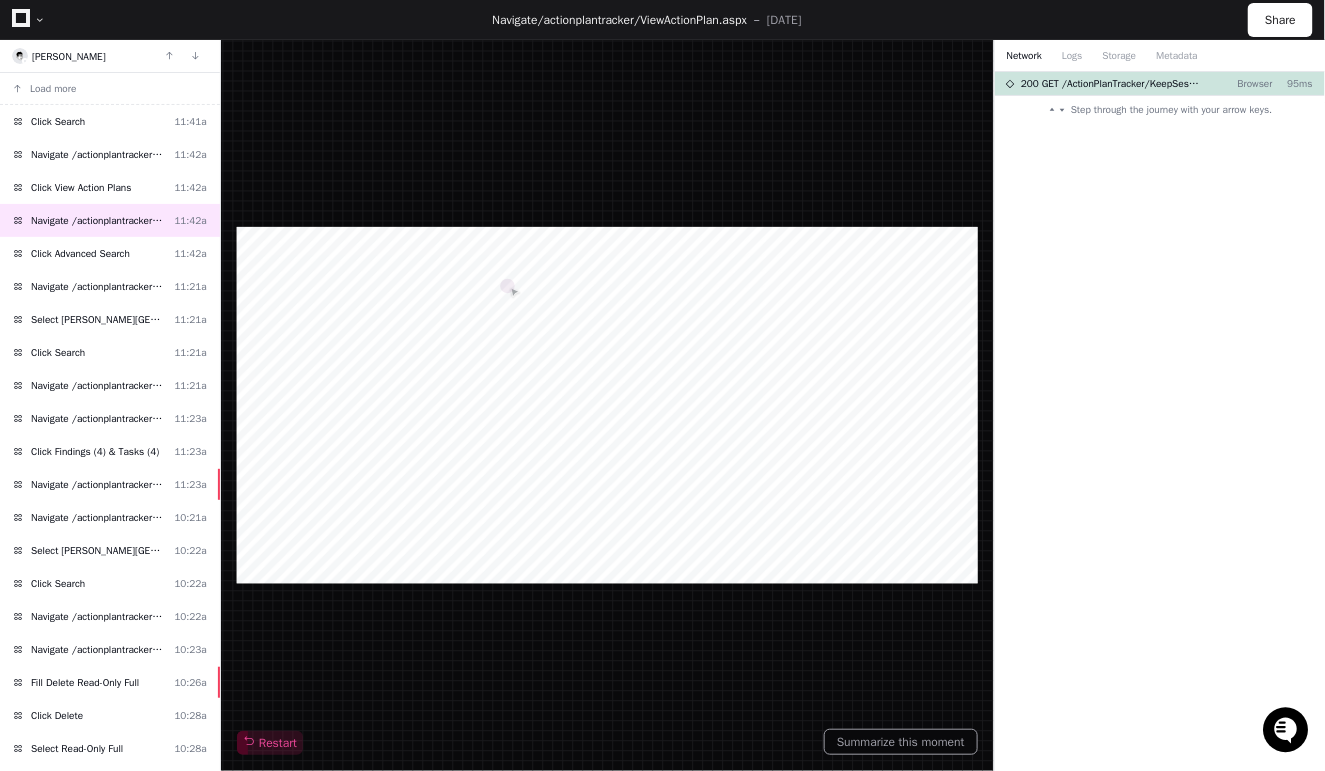 click 